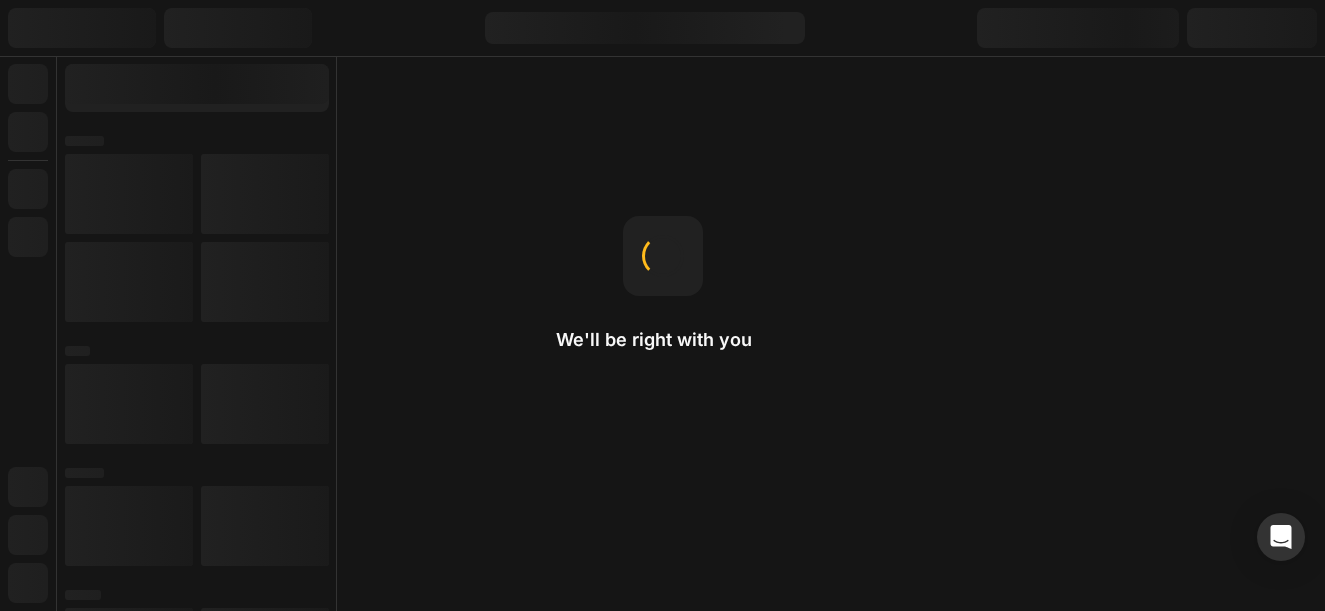 scroll, scrollTop: 0, scrollLeft: 0, axis: both 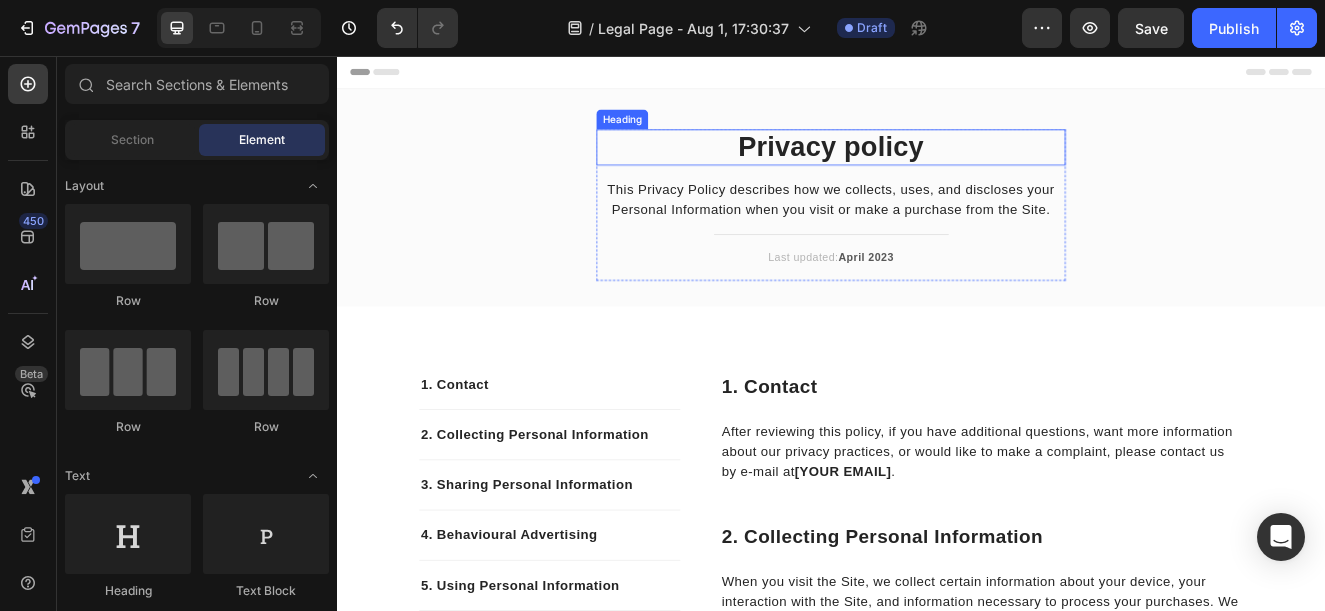 click on "Privacy policy" at bounding box center [937, 167] 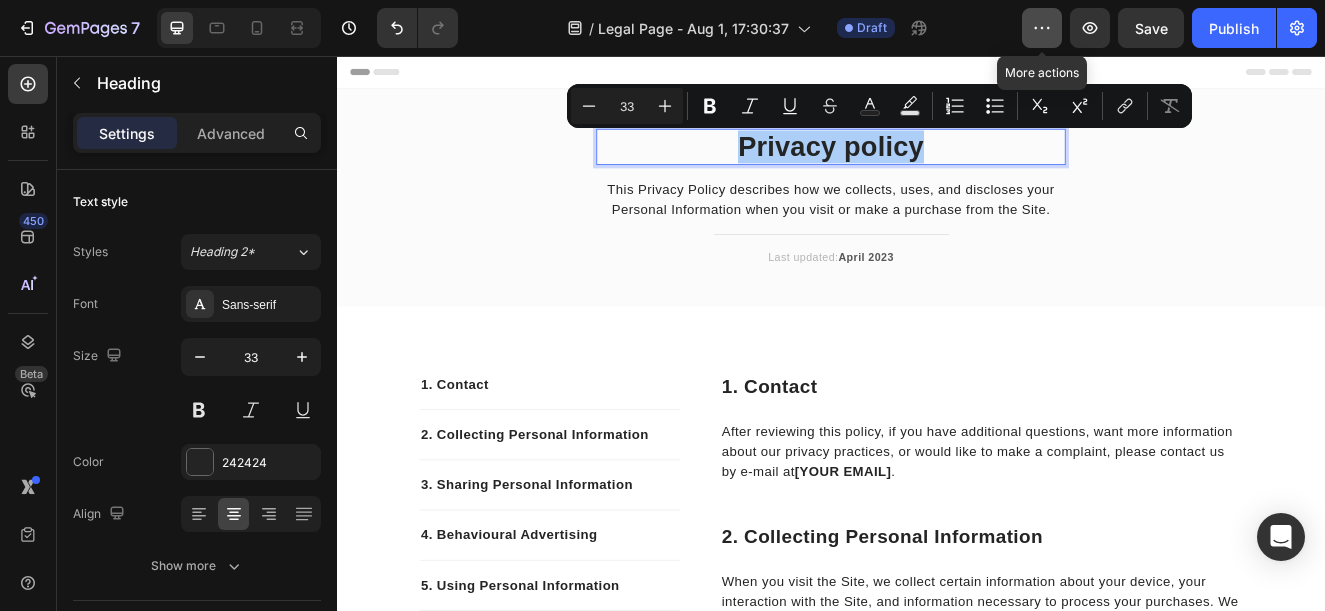 click 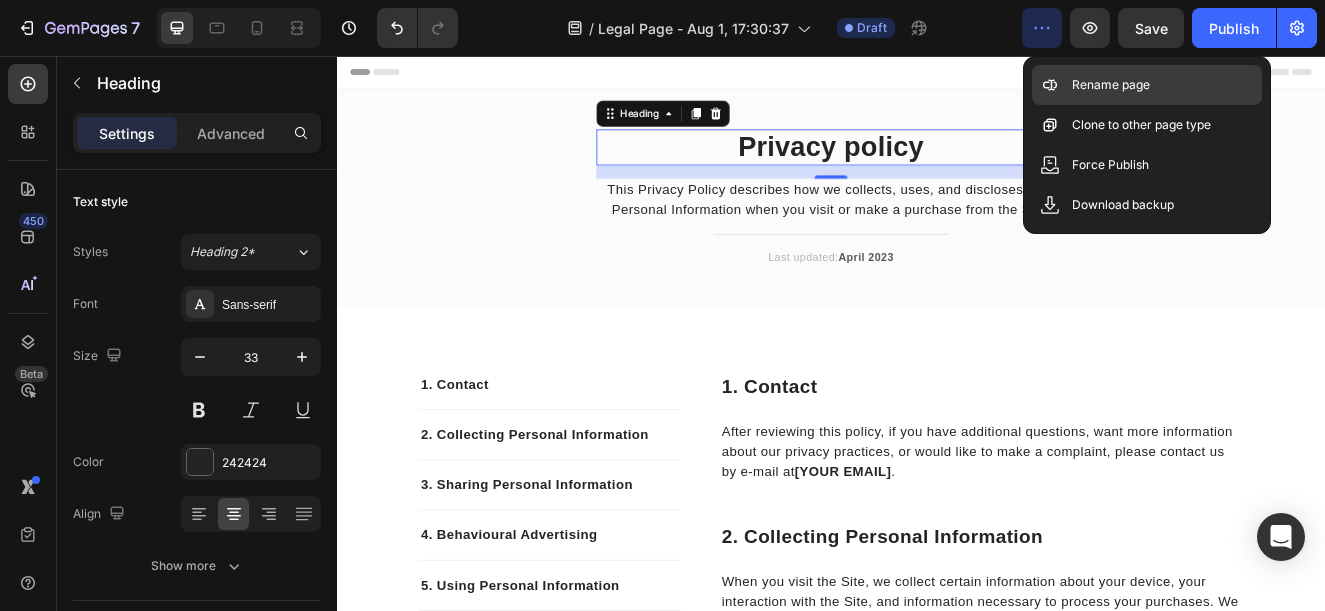 click 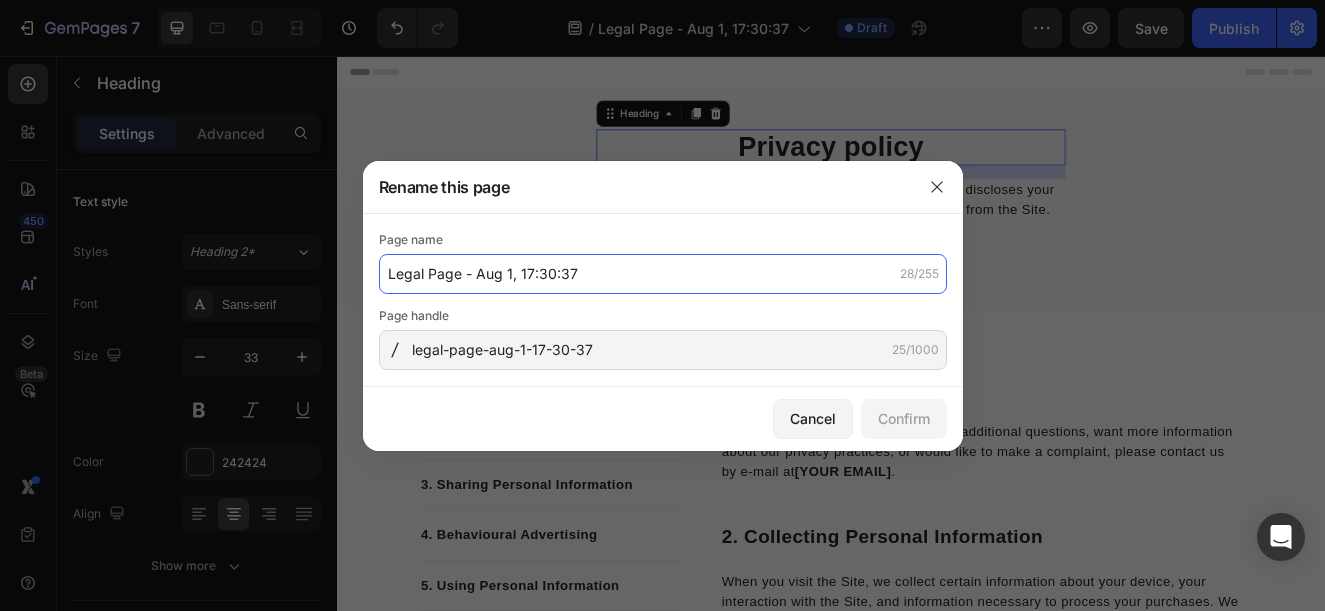 click on "Legal Page - Aug 1, 17:30:37" 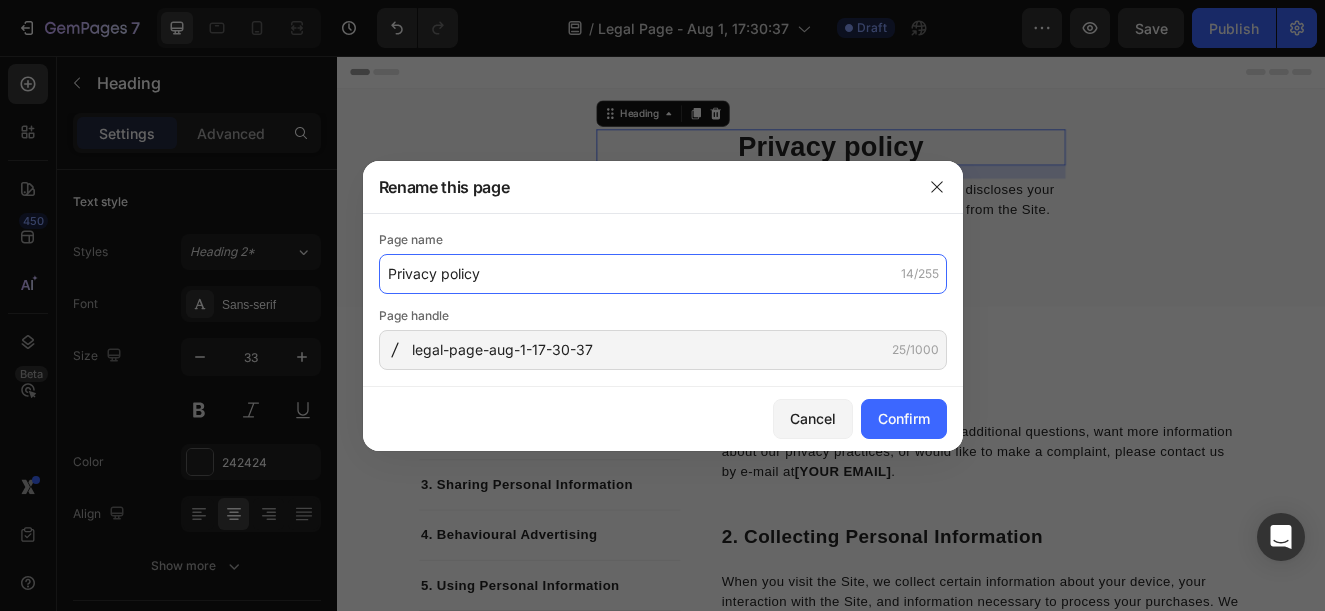 type on "Privacy policy" 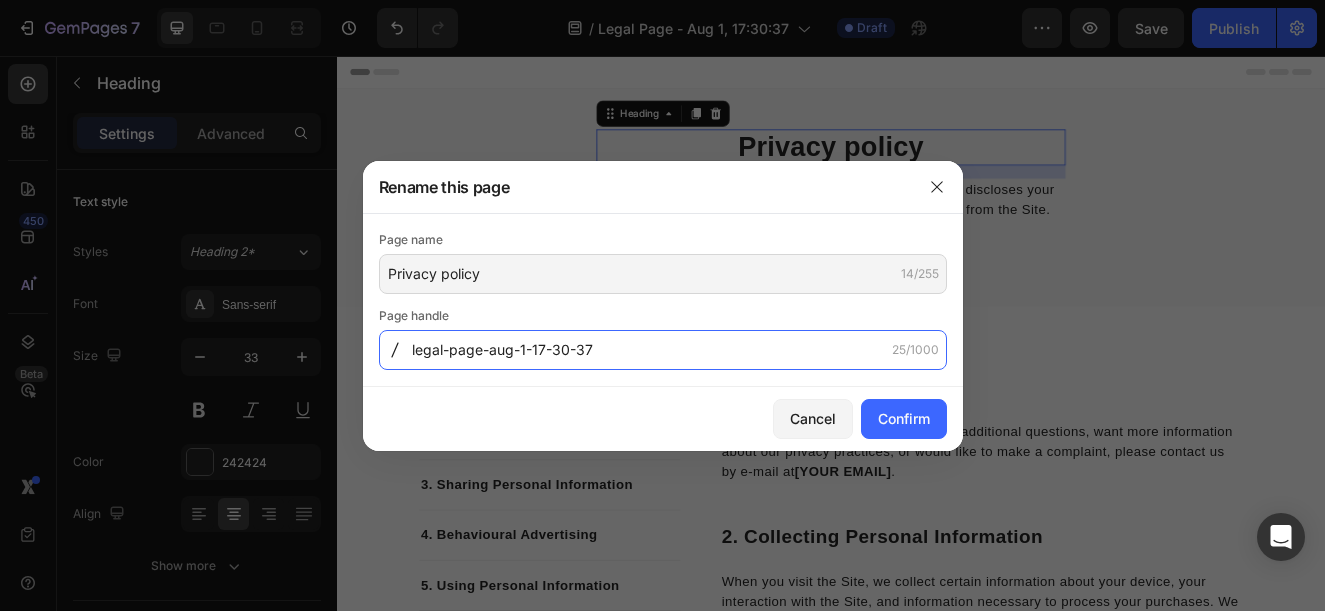 click on "legal-page-aug-1-17-30-37" 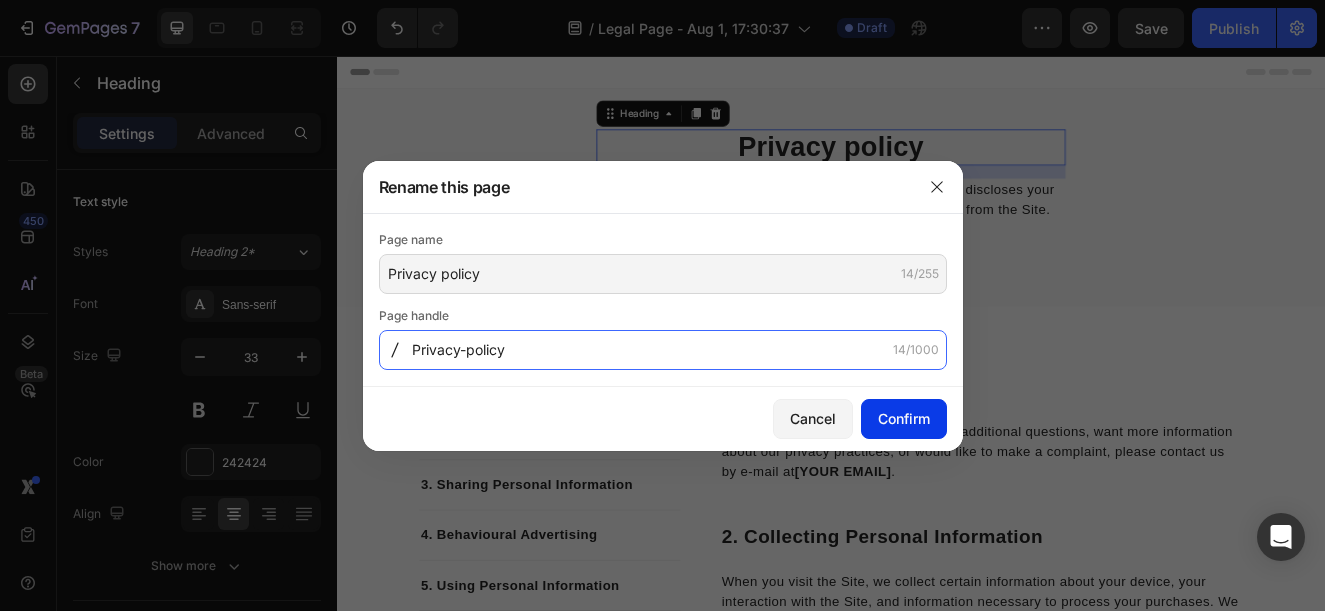 type on "Privacy-policy" 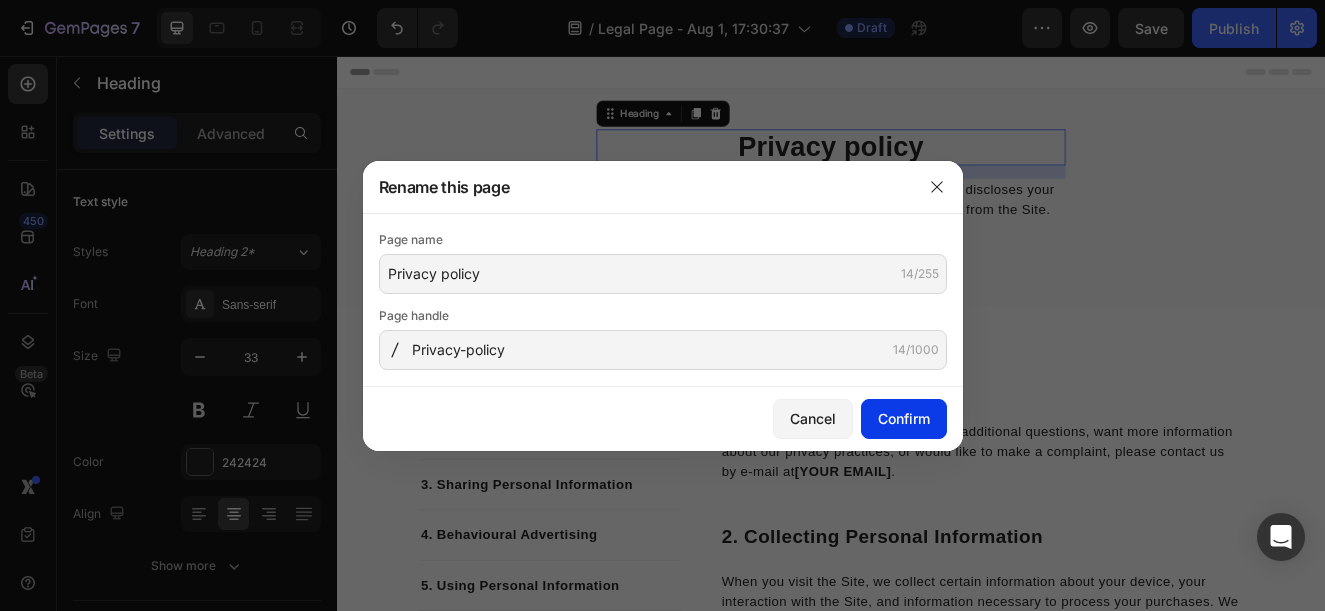 click on "Confirm" 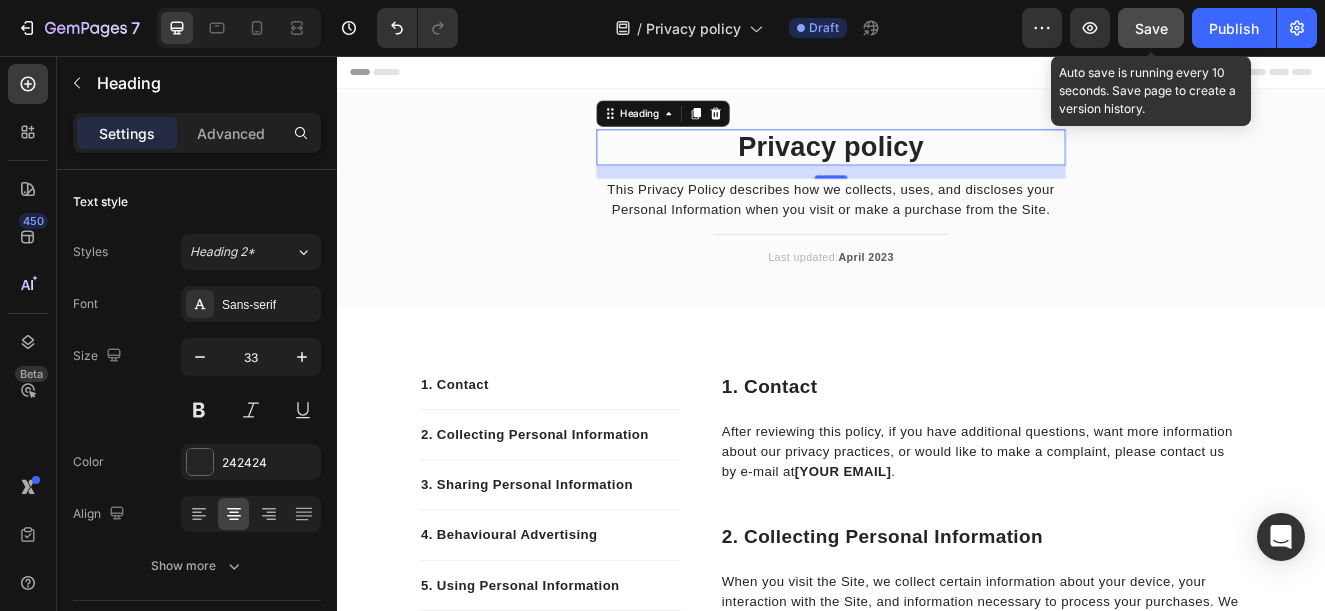 click on "Save" 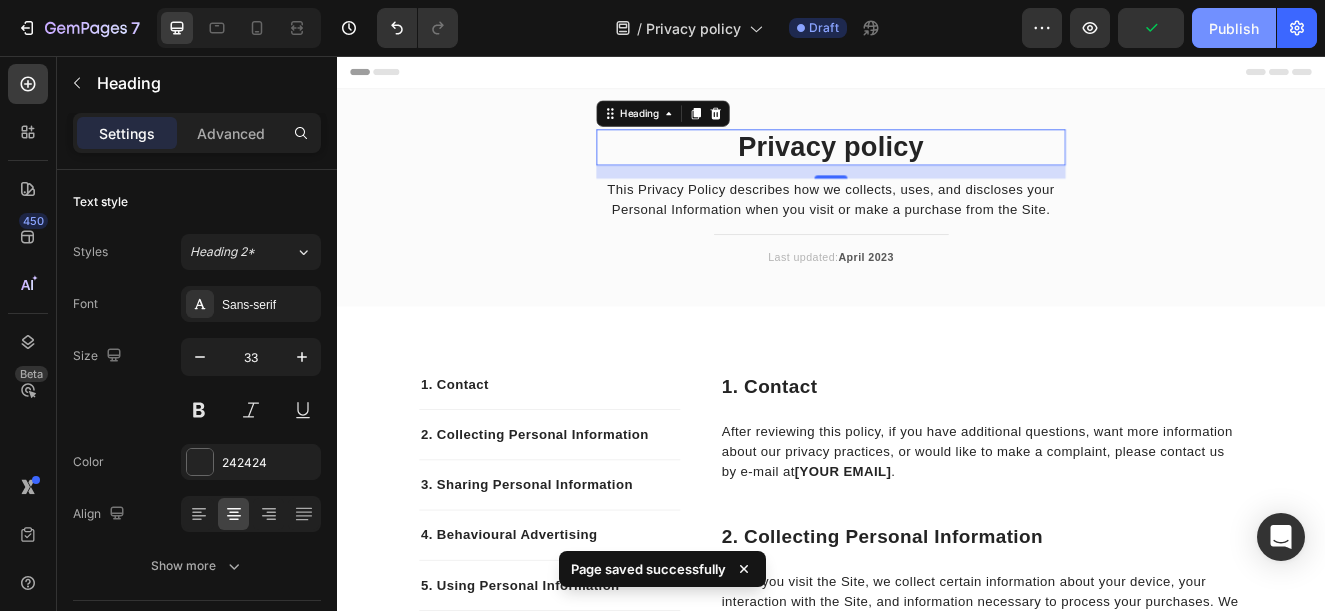 click on "Publish" at bounding box center (1234, 28) 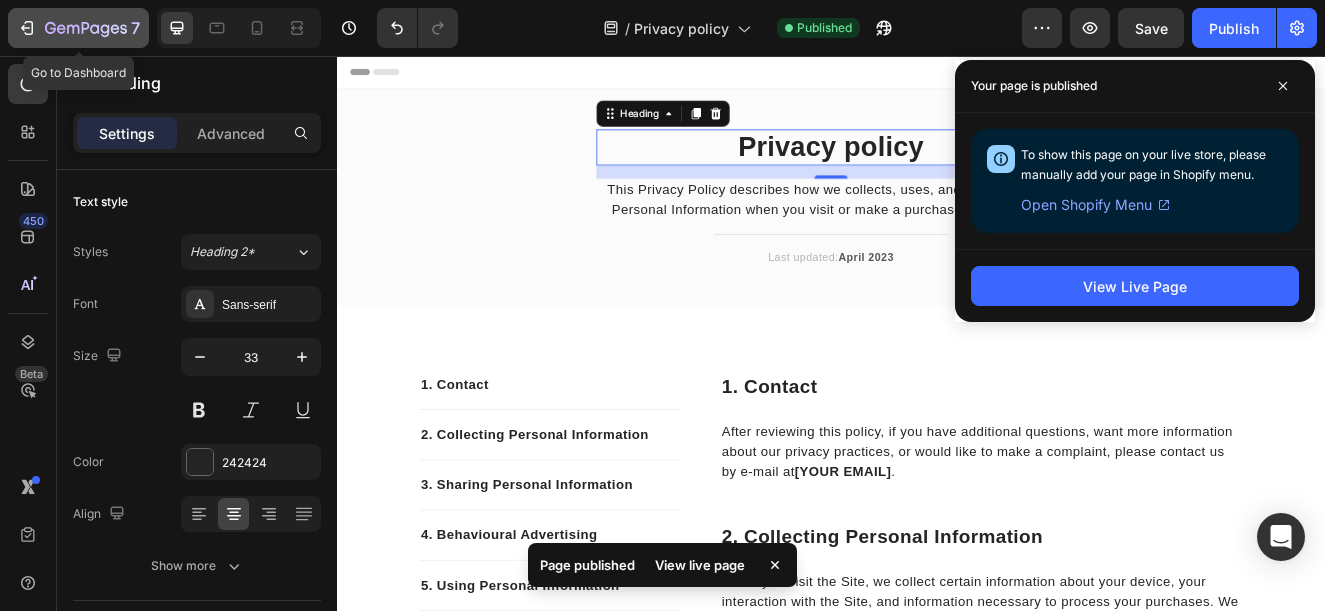 click 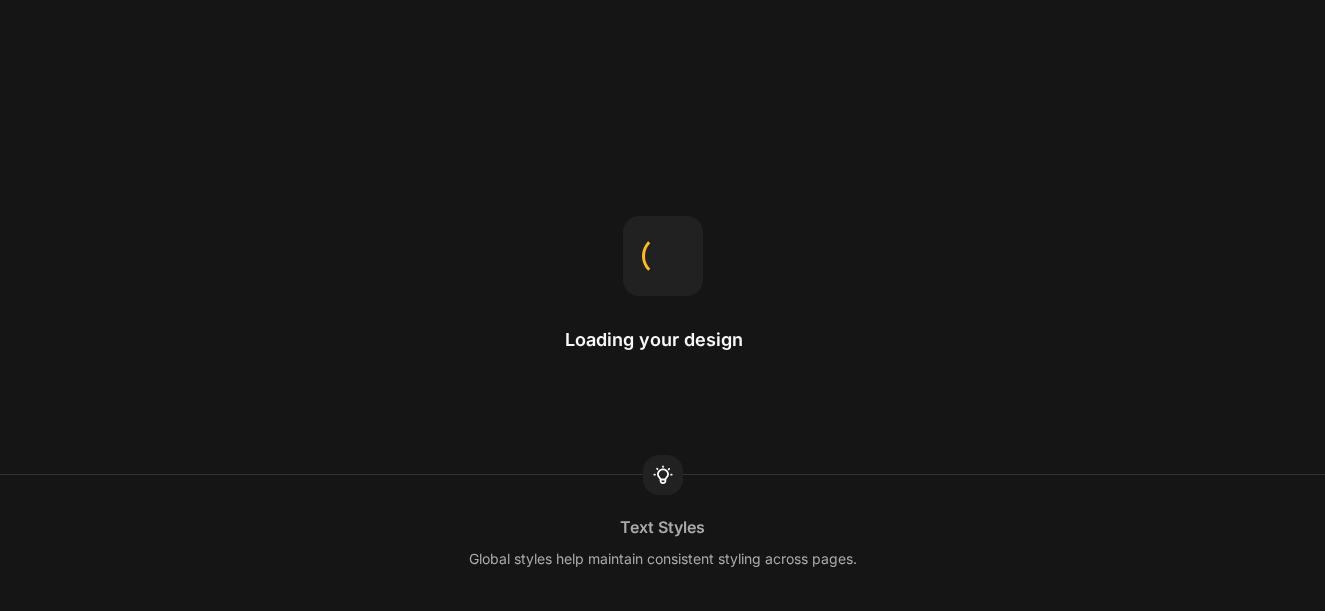 scroll, scrollTop: 0, scrollLeft: 0, axis: both 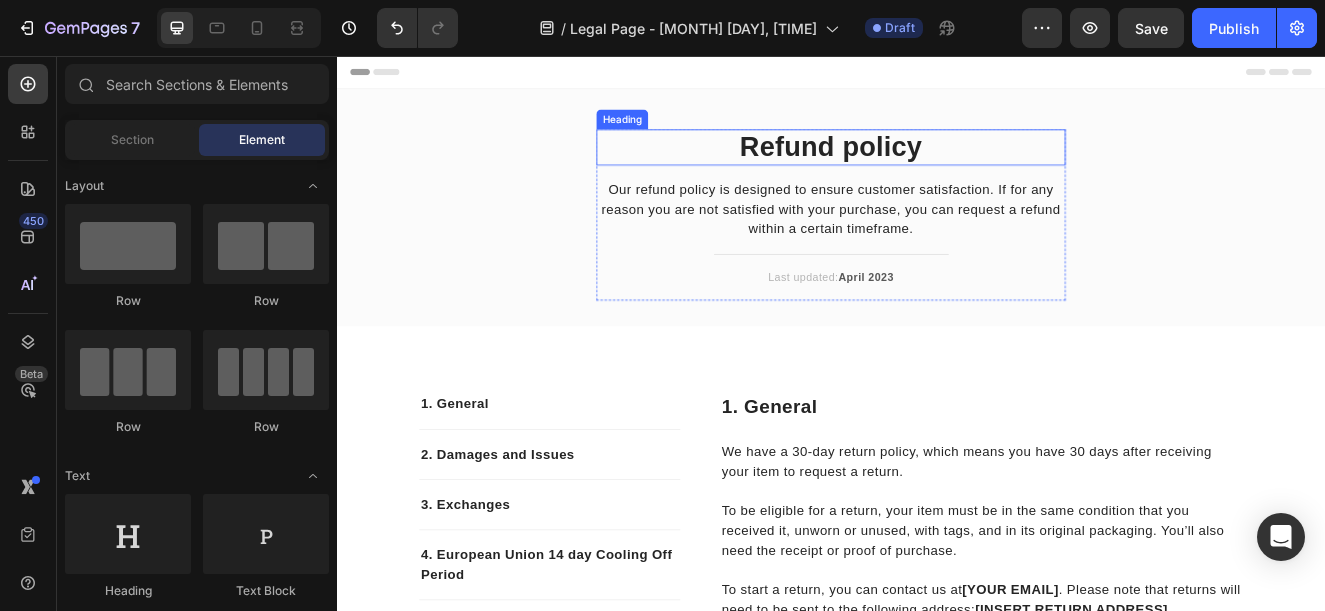 click on "Refund policy" at bounding box center [937, 167] 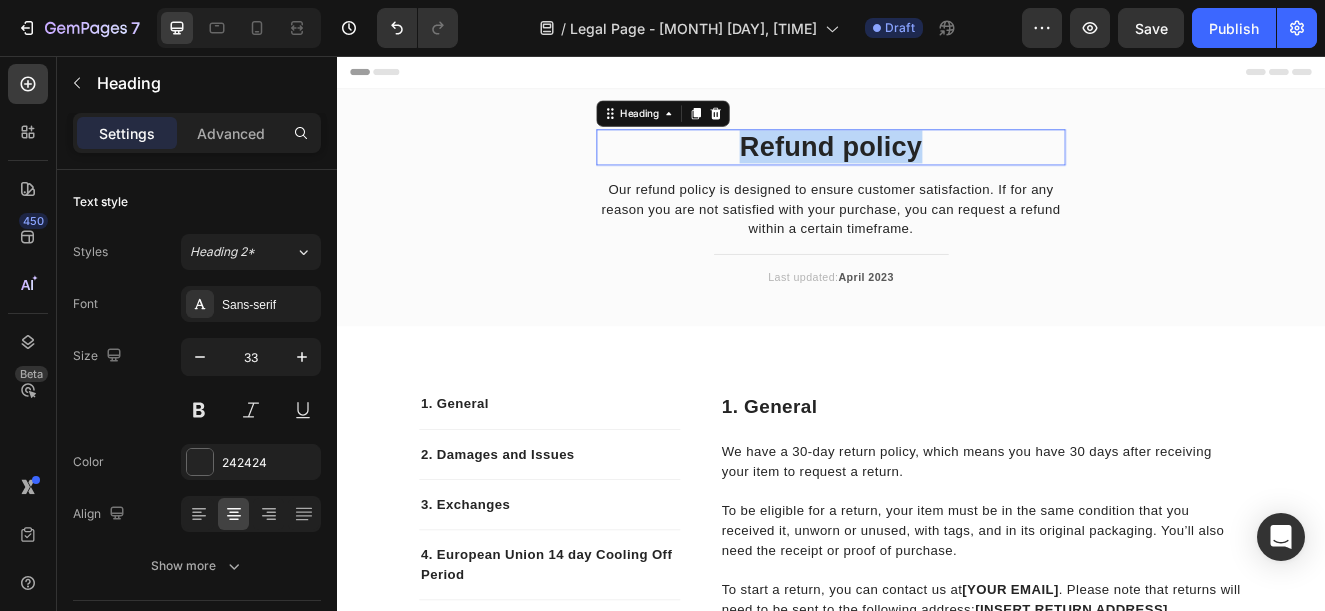 click on "Refund policy" at bounding box center (937, 167) 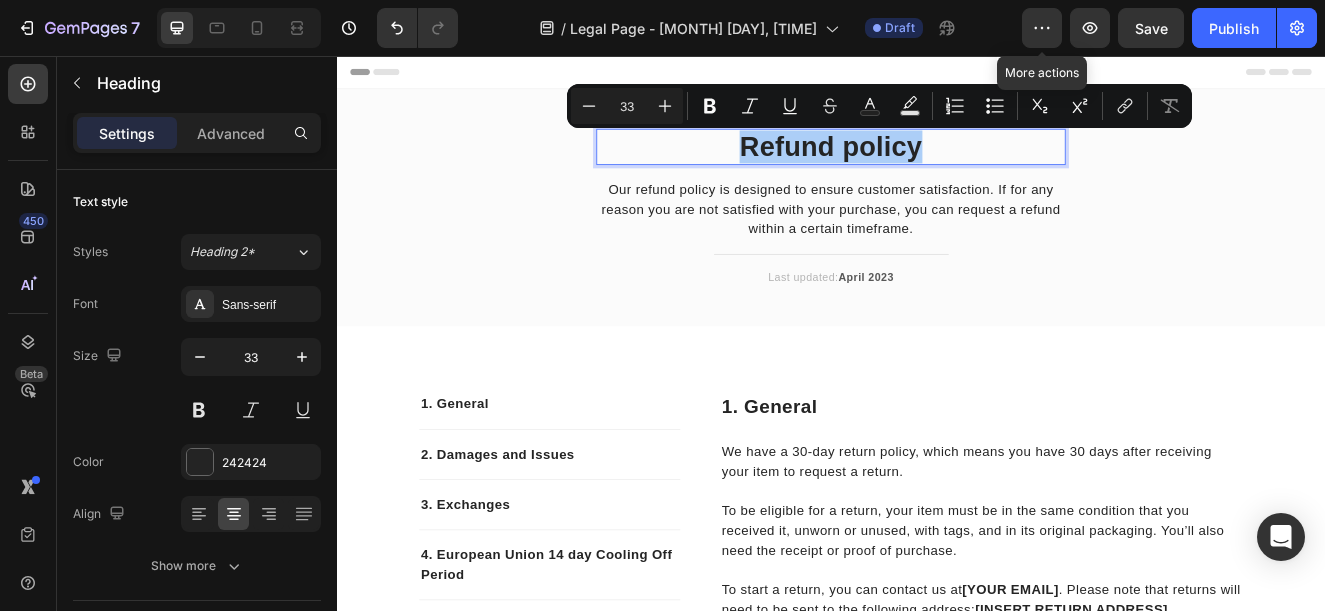 click on "7  Version history  /  Legal Page - Aug 1, 17:31:37 Draft More actions Preview  Save   Publish" 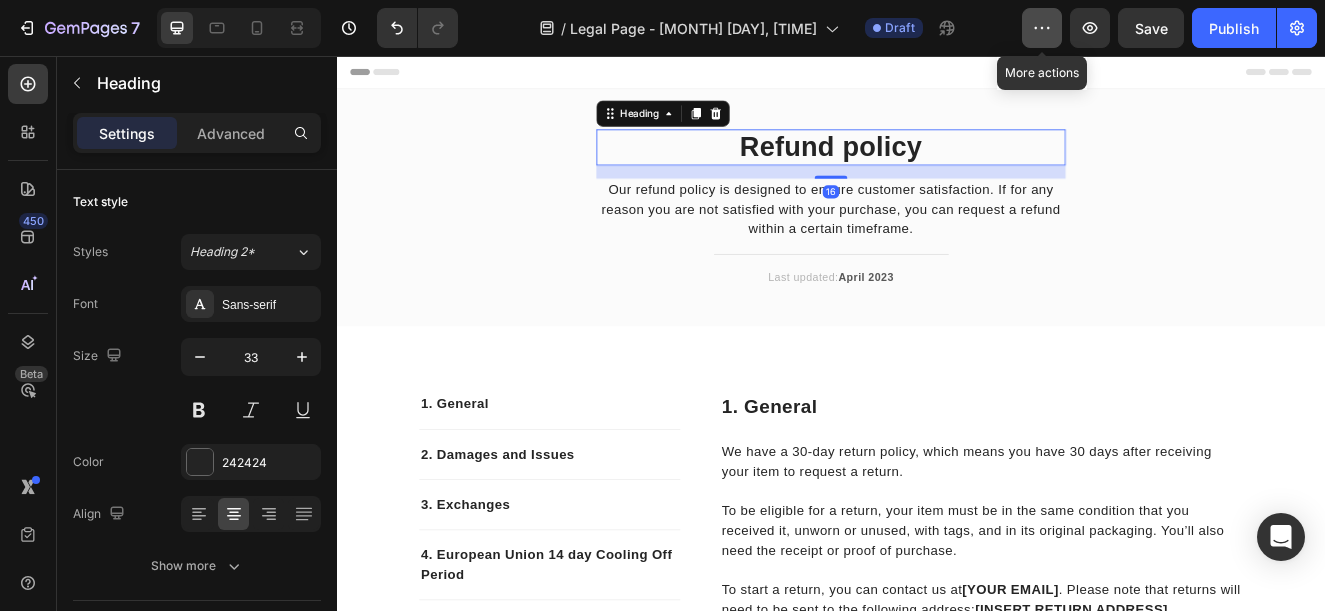 click 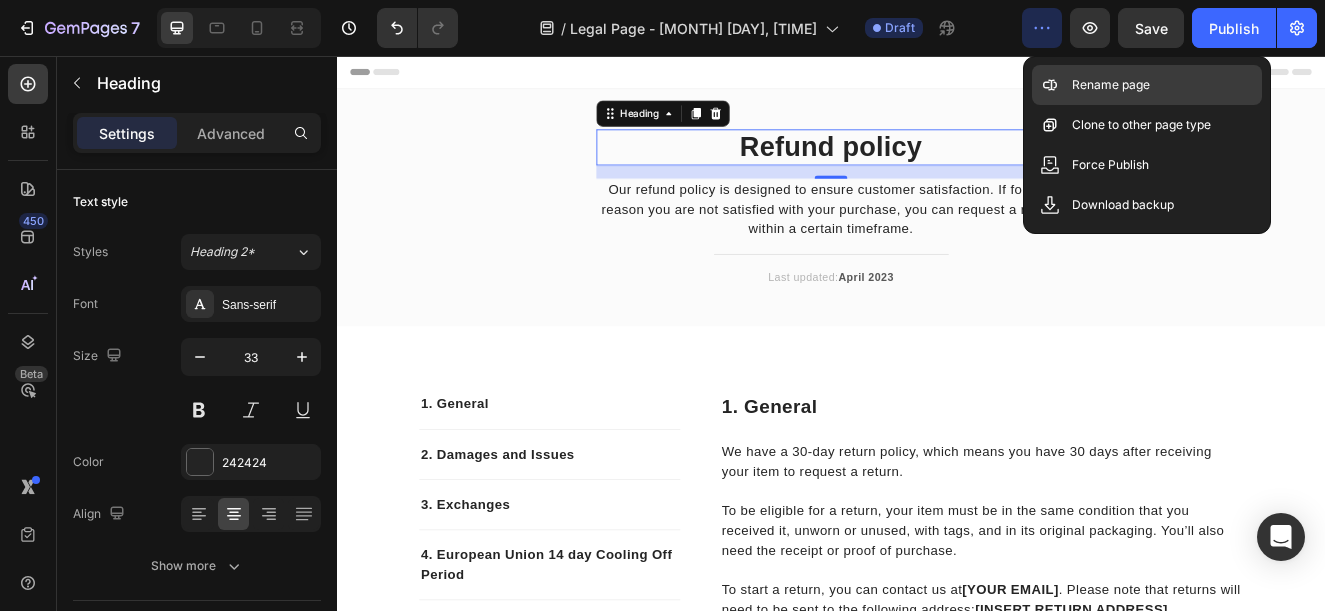 click on "Rename page" at bounding box center (1111, 85) 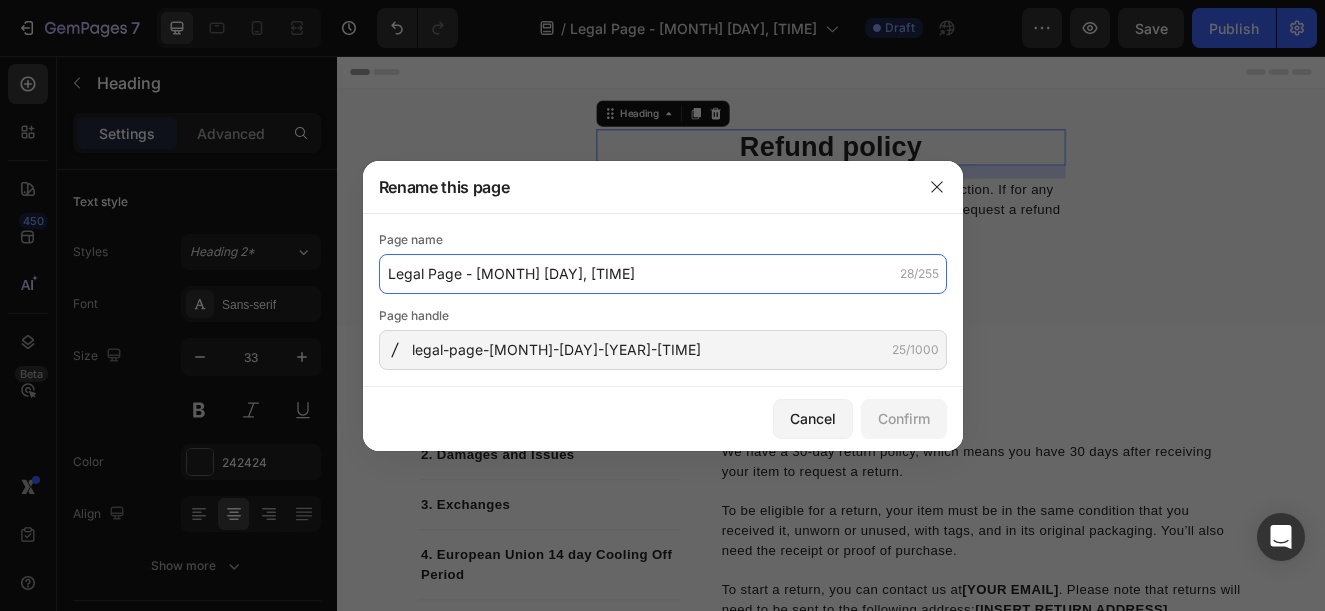 click on "Legal Page - Aug 1, 17:31:37" 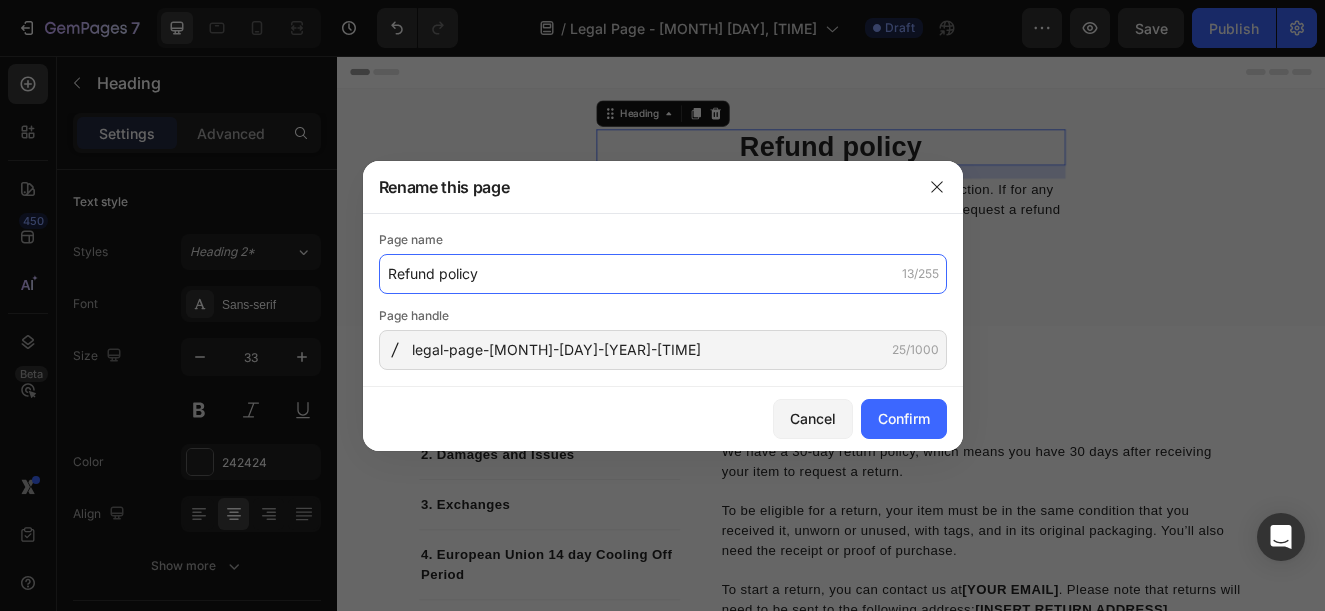 type on "Refund policy" 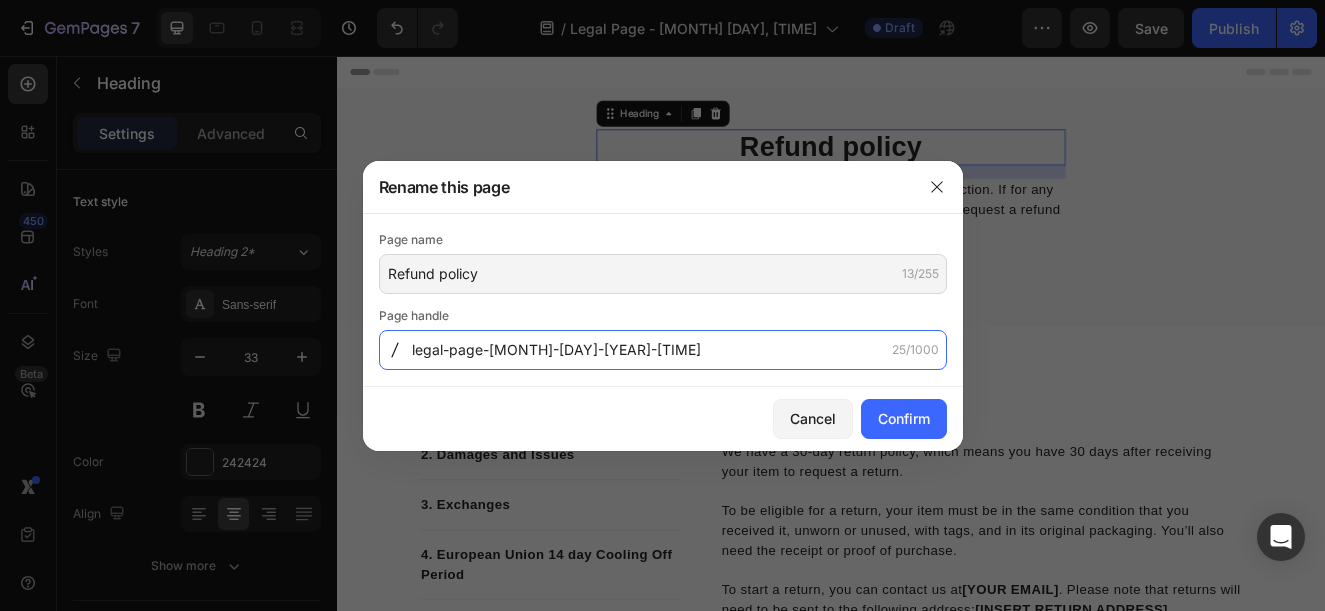 click on "legal-page-aug-1-17-31-37" 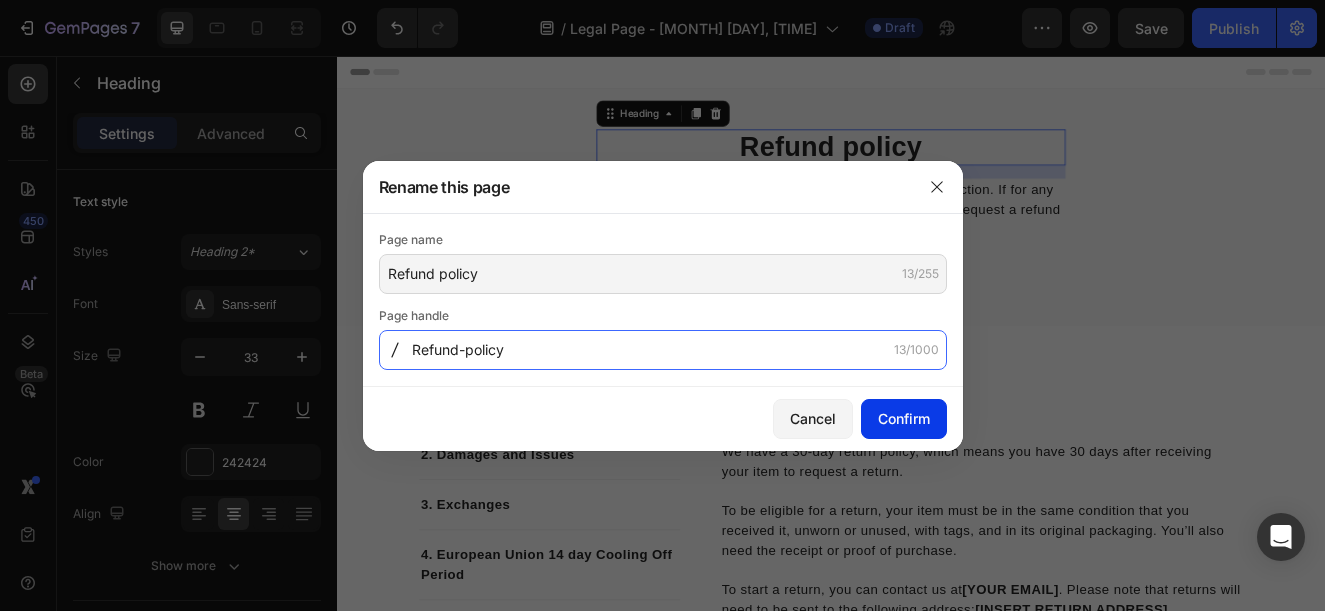 type on "Refund-policy" 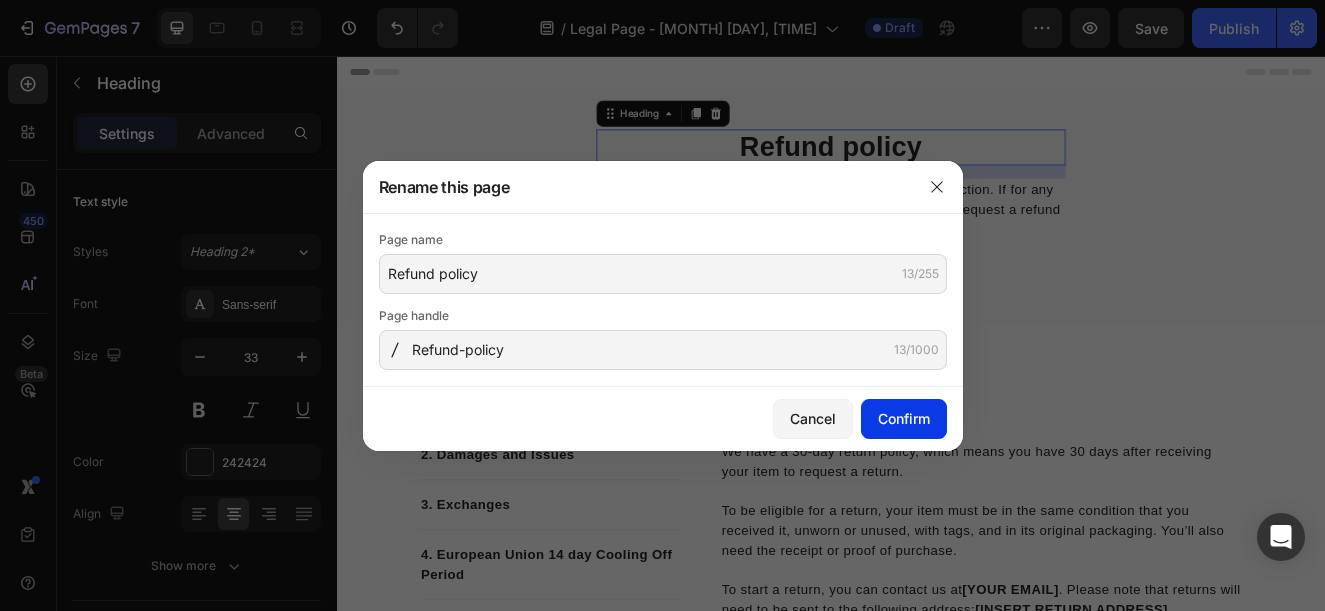 click on "Confirm" at bounding box center [904, 418] 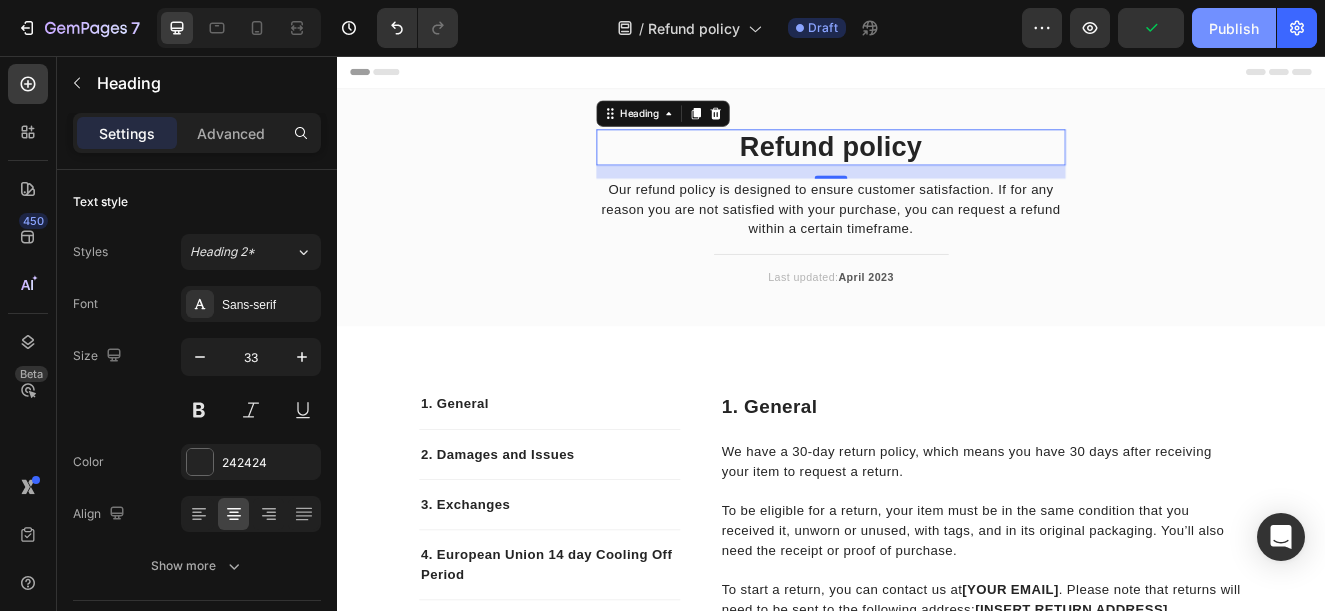 click on "Publish" at bounding box center [1234, 28] 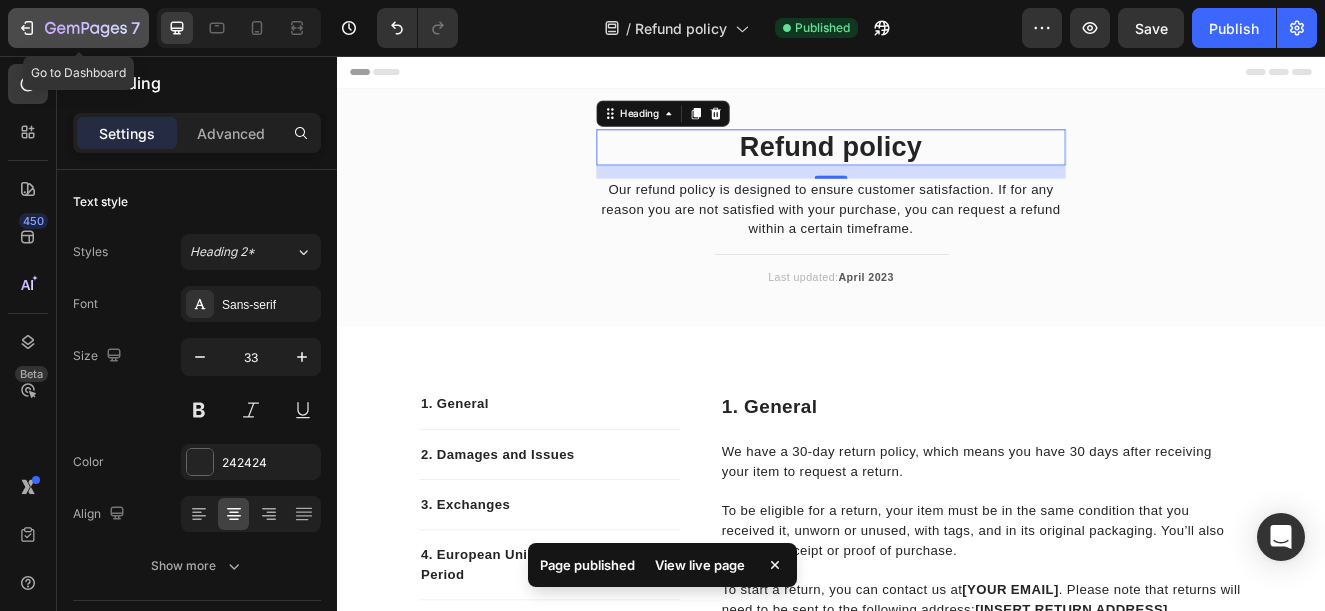 click on "7" at bounding box center (78, 28) 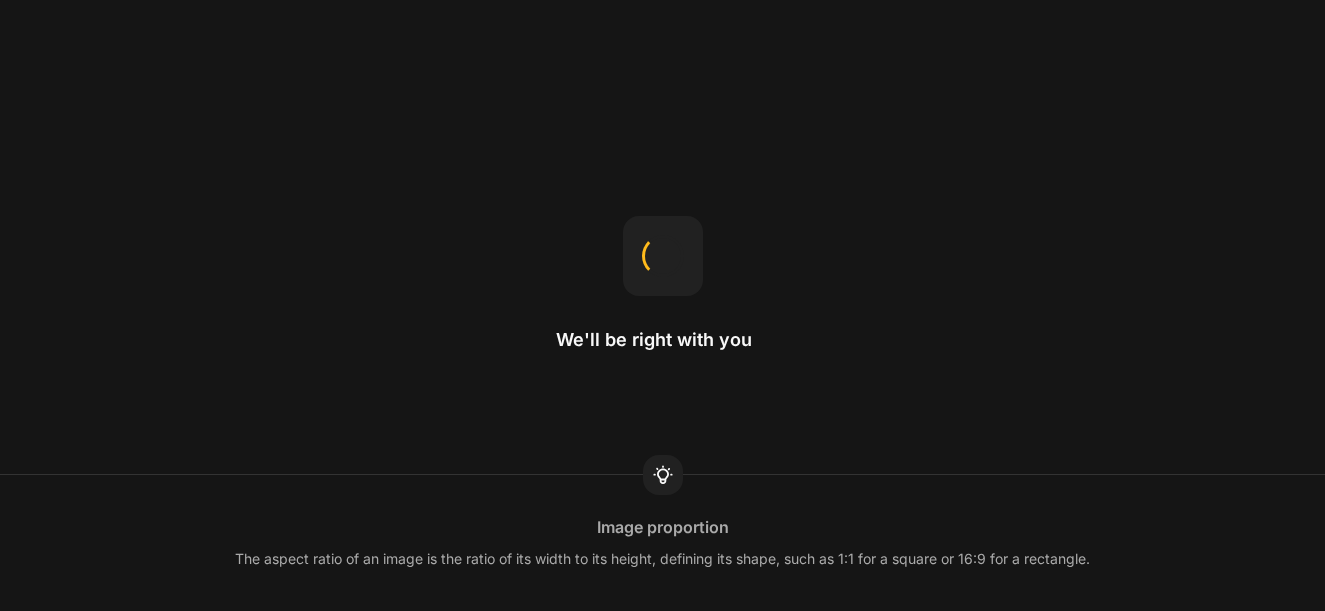 scroll, scrollTop: 0, scrollLeft: 0, axis: both 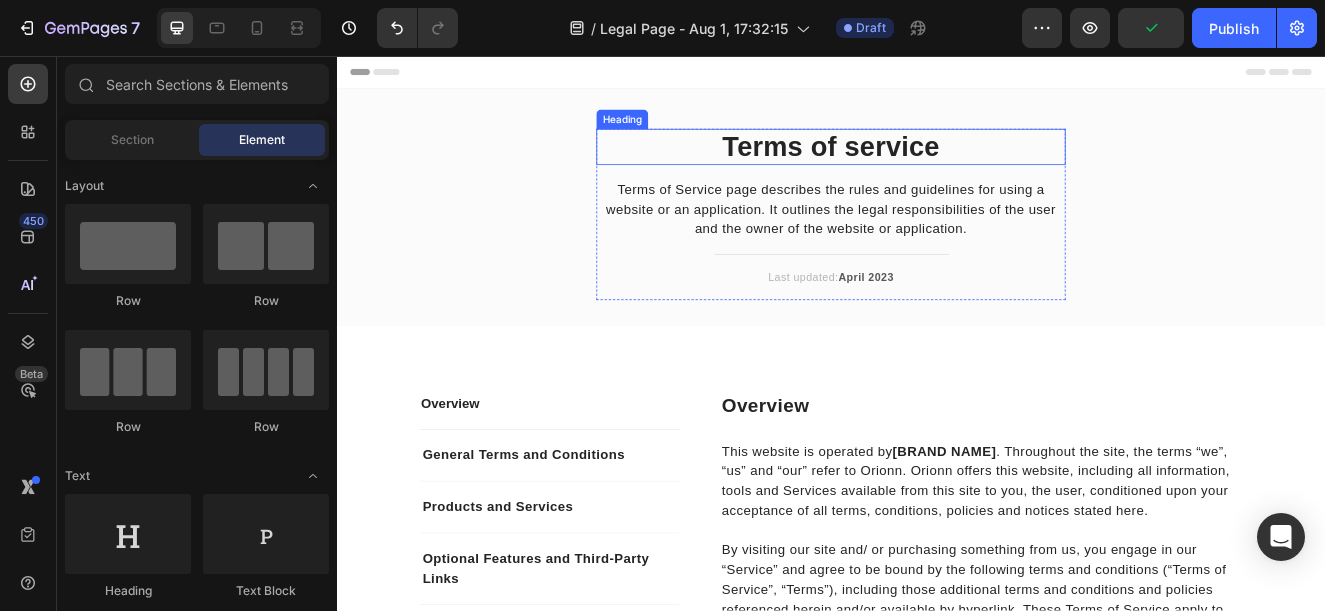 click on "Terms of service" at bounding box center (937, 167) 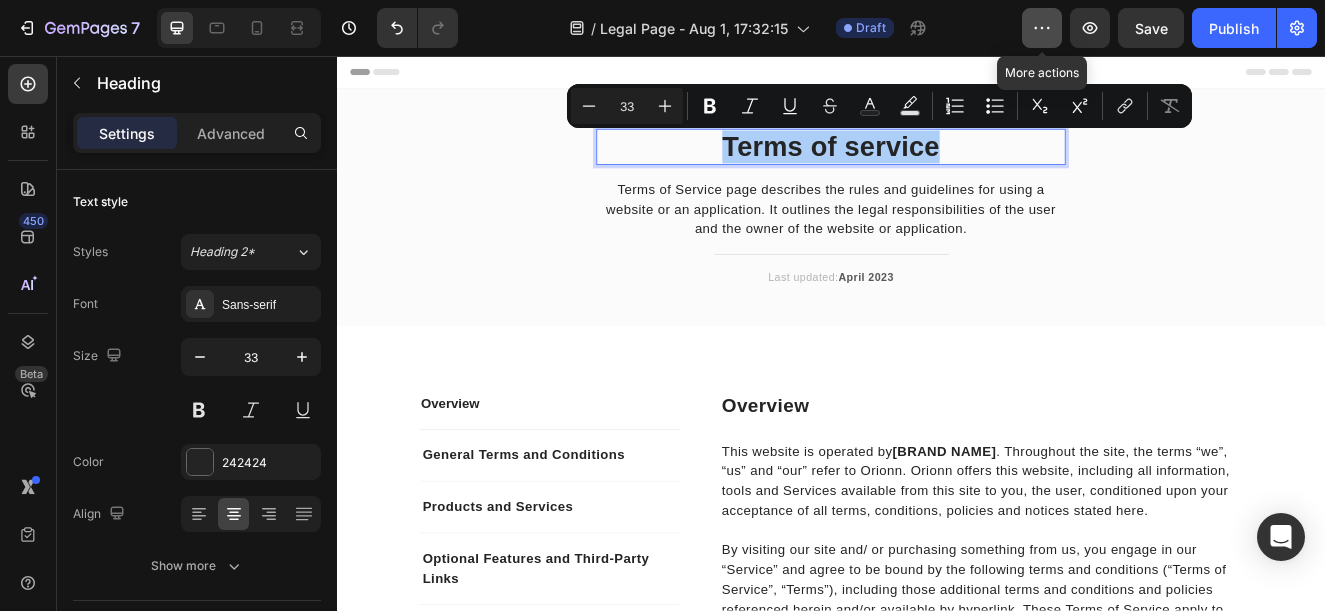 click 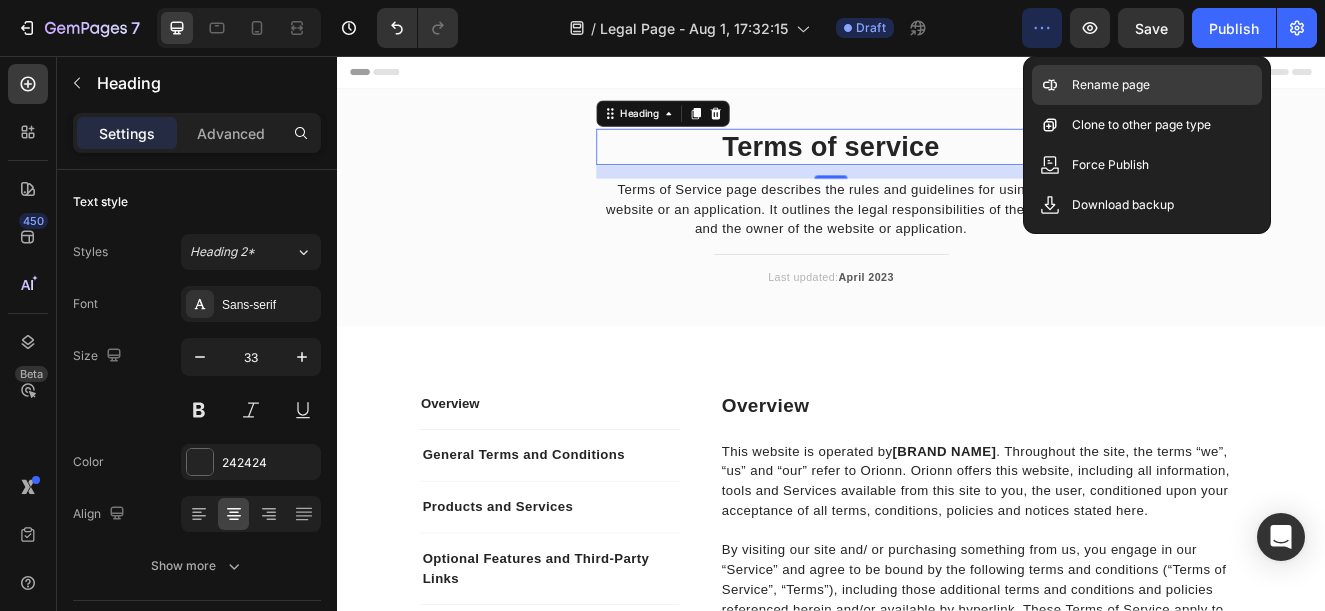 click on "Rename page" at bounding box center (1111, 85) 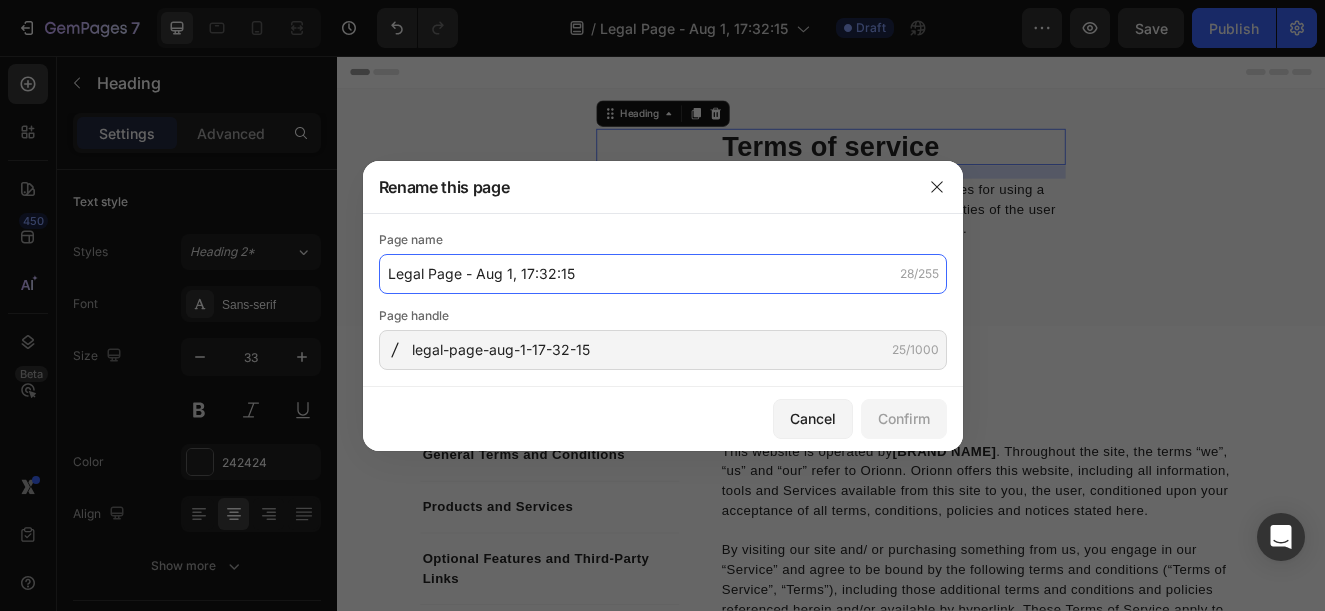 click on "Legal Page - Aug 1, 17:32:15" 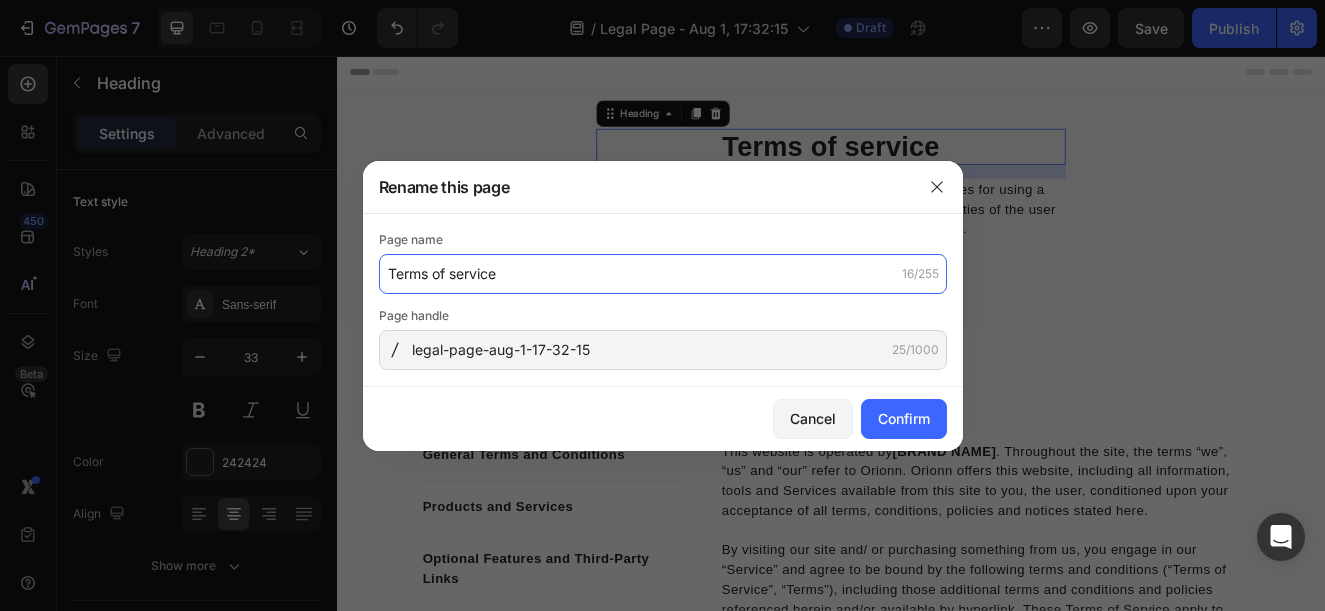 type on "Terms of service" 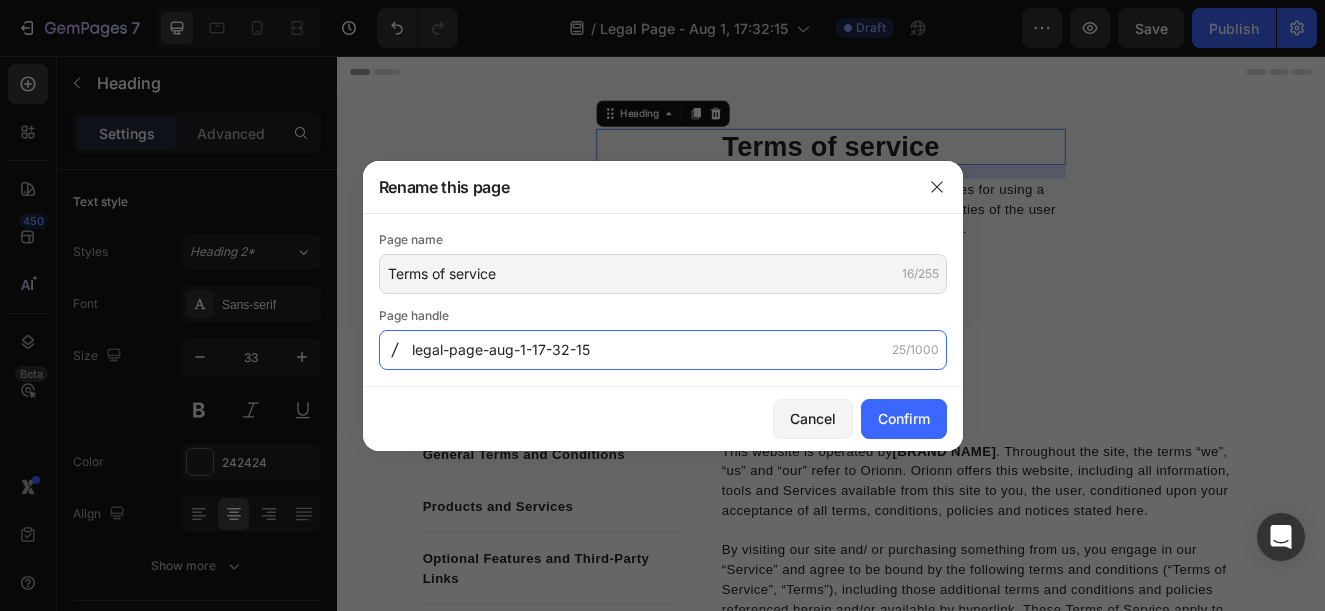 click on "legal-page-aug-1-17-32-15" 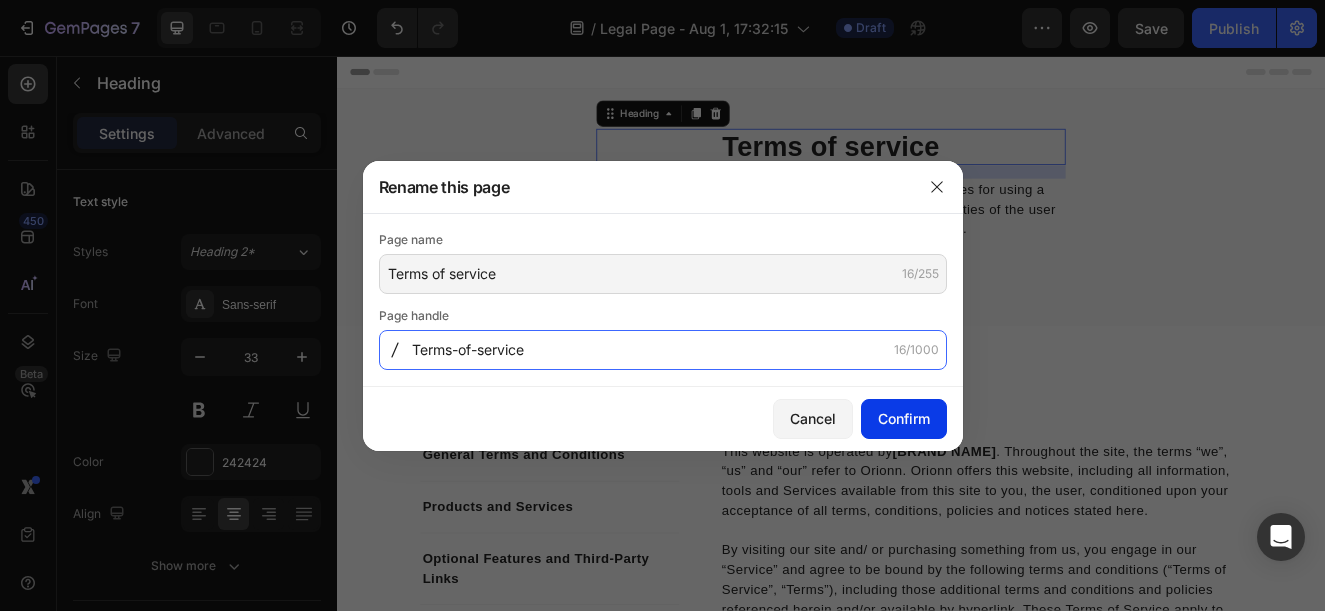 type on "Terms-of-service" 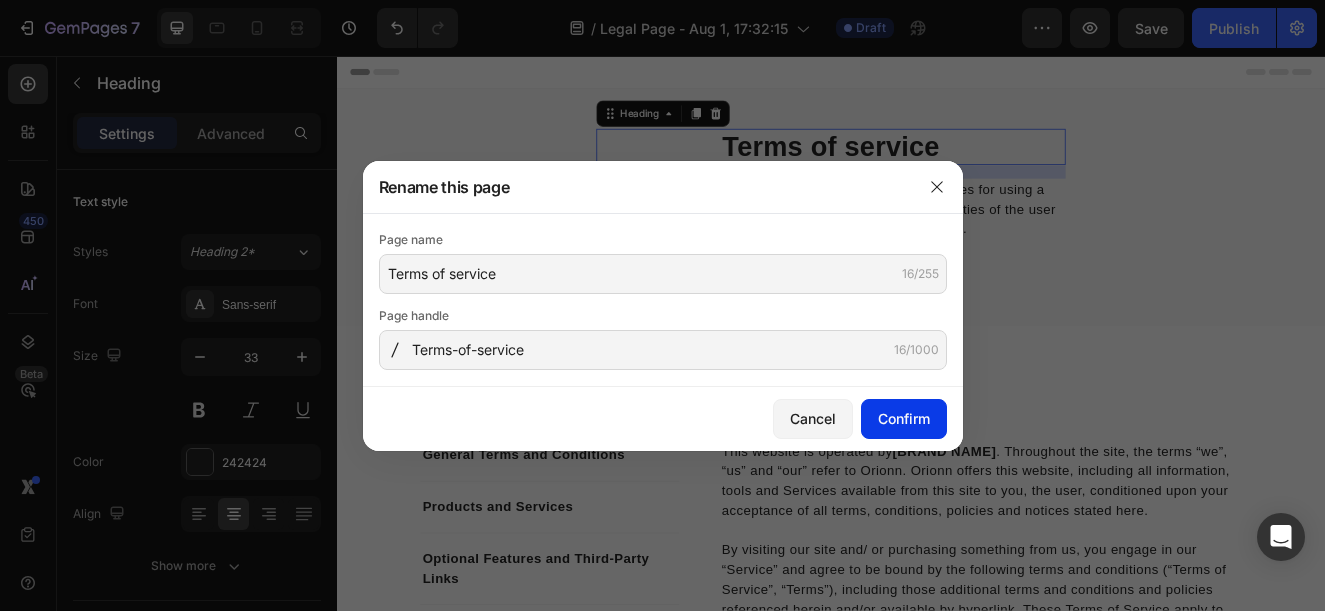 click on "Confirm" at bounding box center (904, 418) 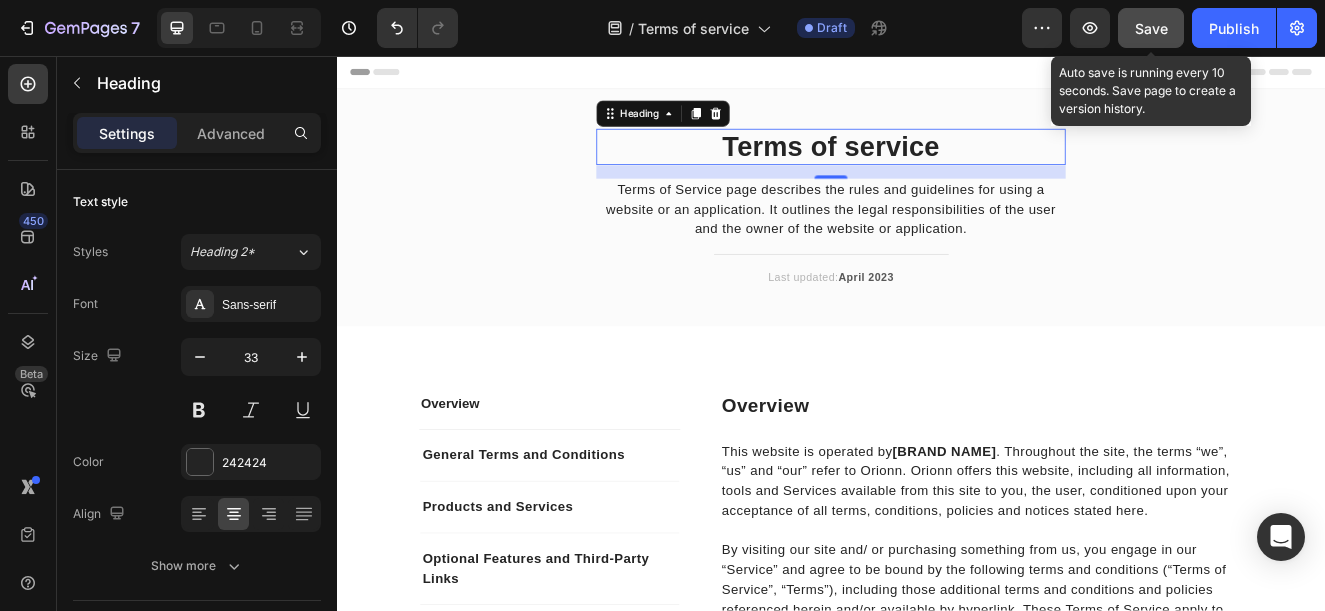 click on "Save" at bounding box center [1151, 28] 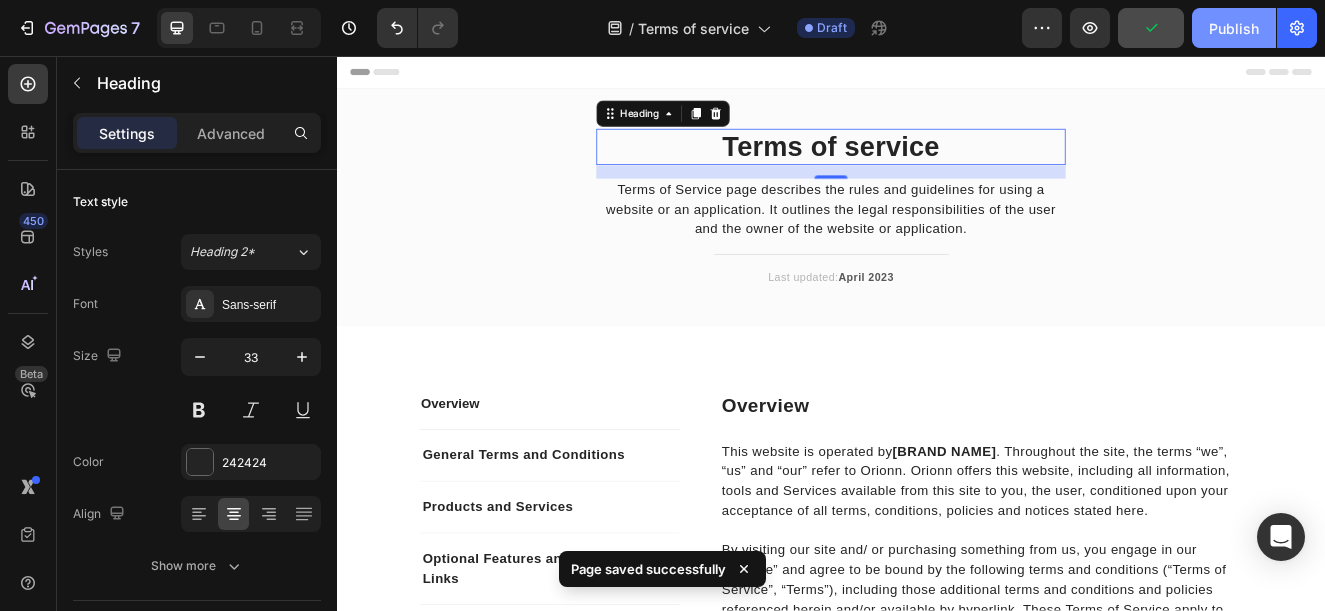 click on "Publish" at bounding box center [1234, 28] 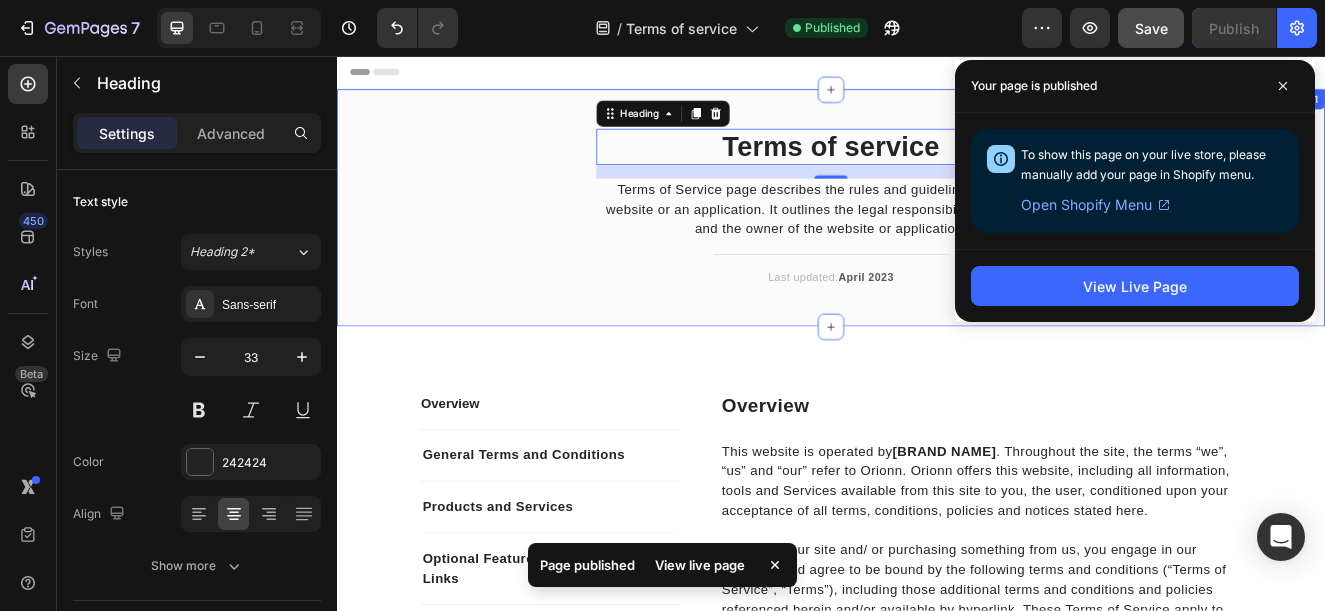click on "Header" at bounding box center [937, 76] 